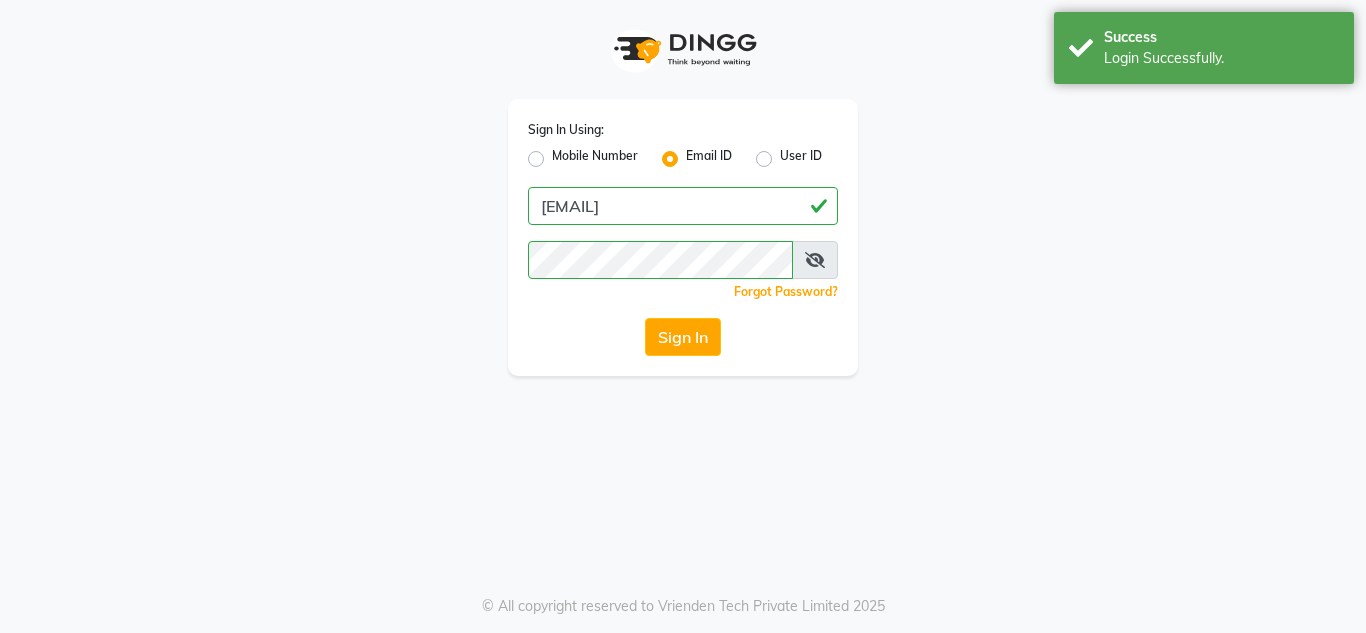 scroll, scrollTop: 0, scrollLeft: 0, axis: both 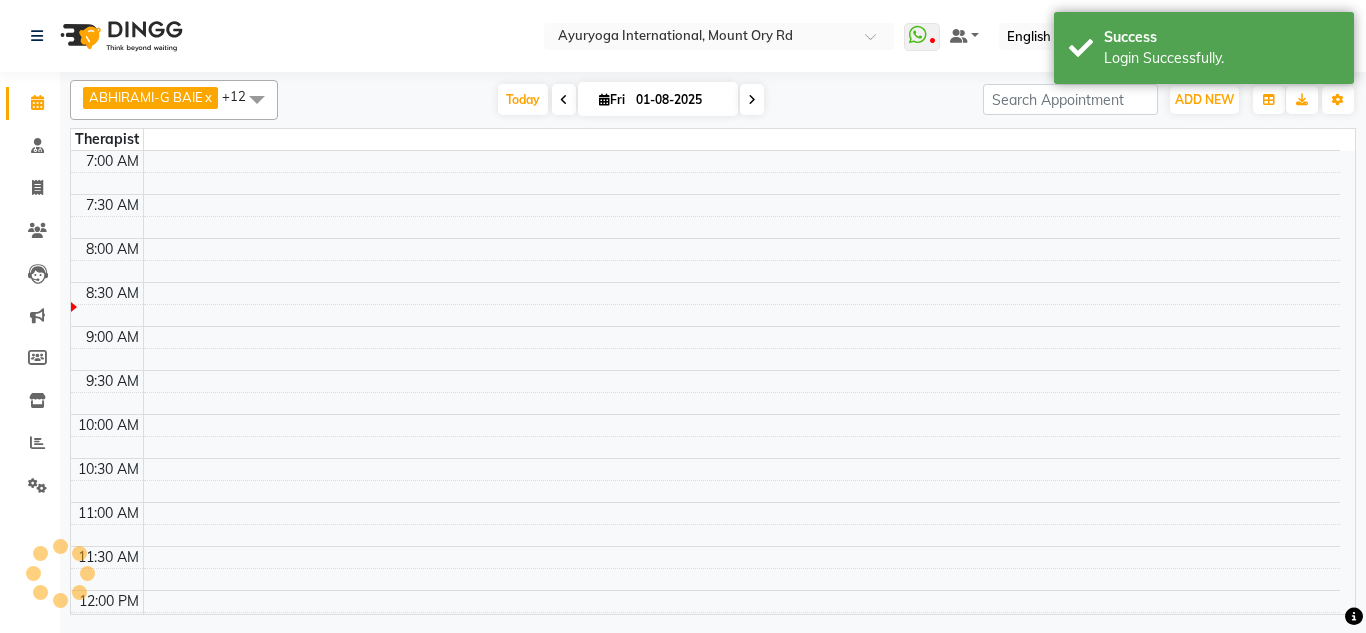 select on "en" 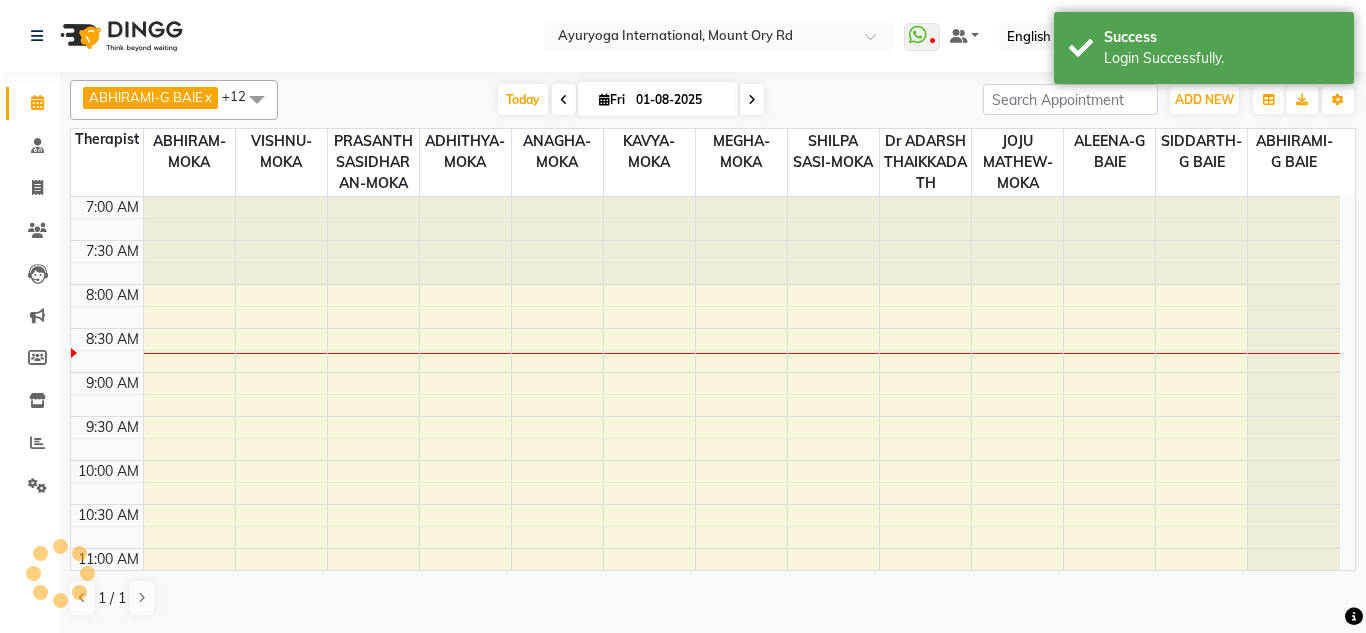 scroll, scrollTop: 0, scrollLeft: 0, axis: both 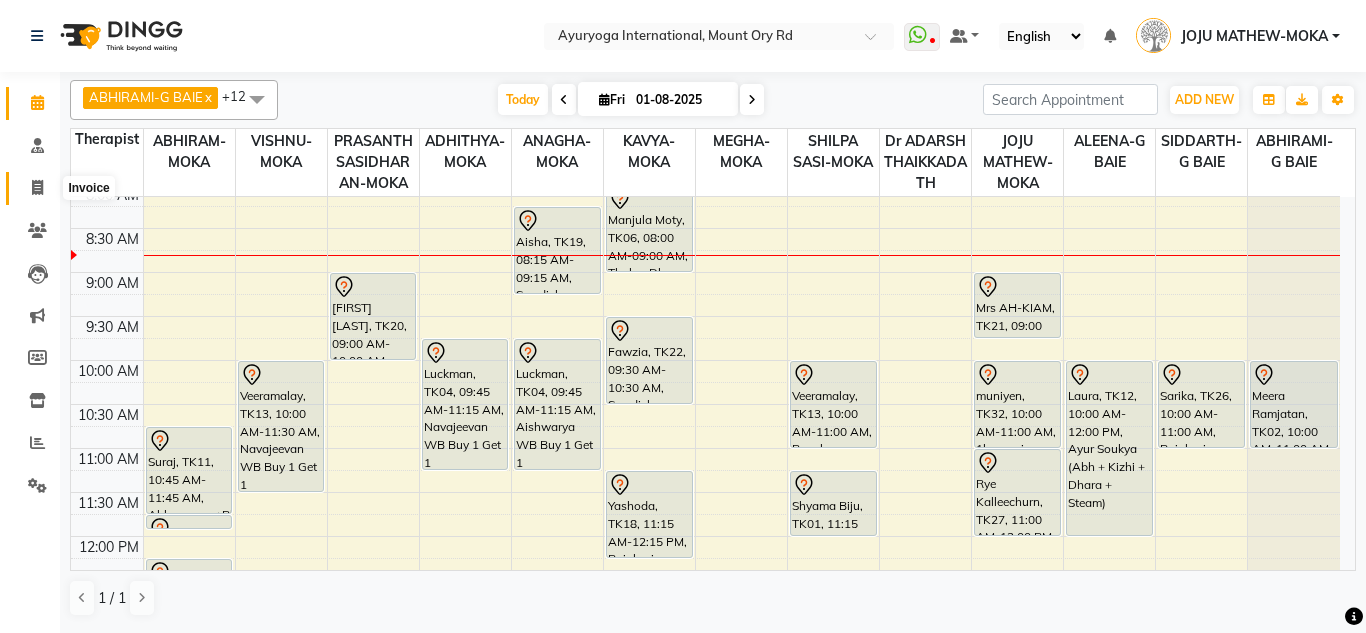 click 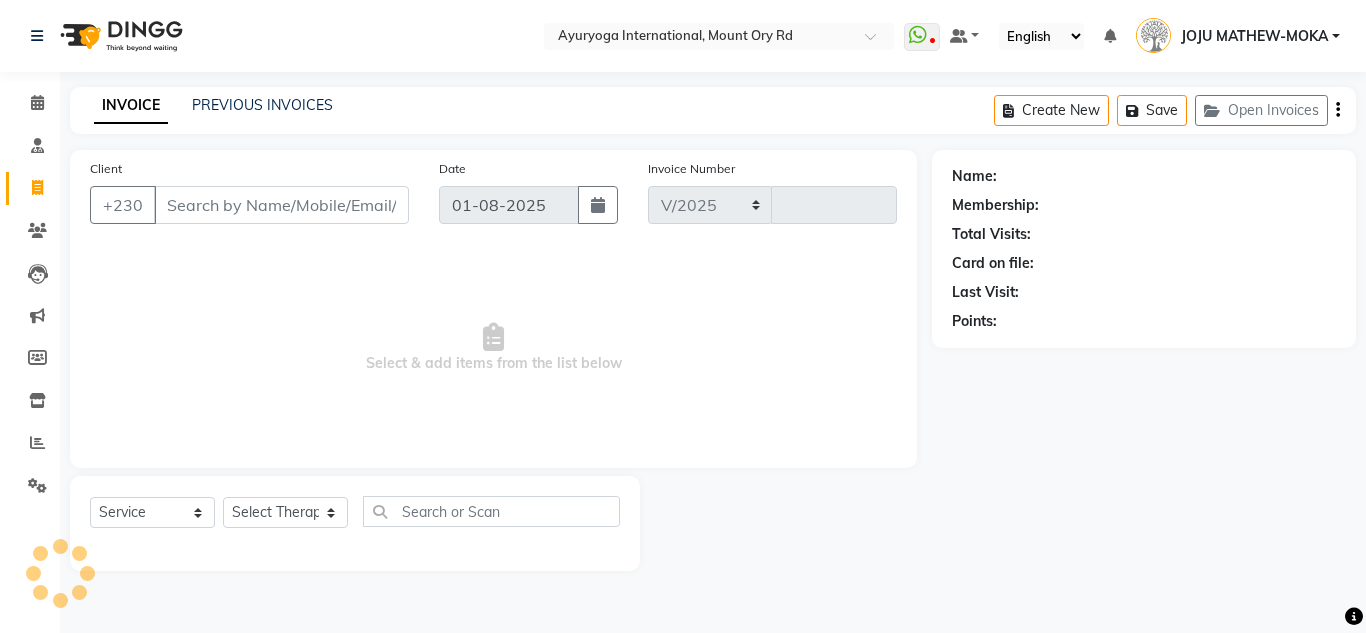 select on "730" 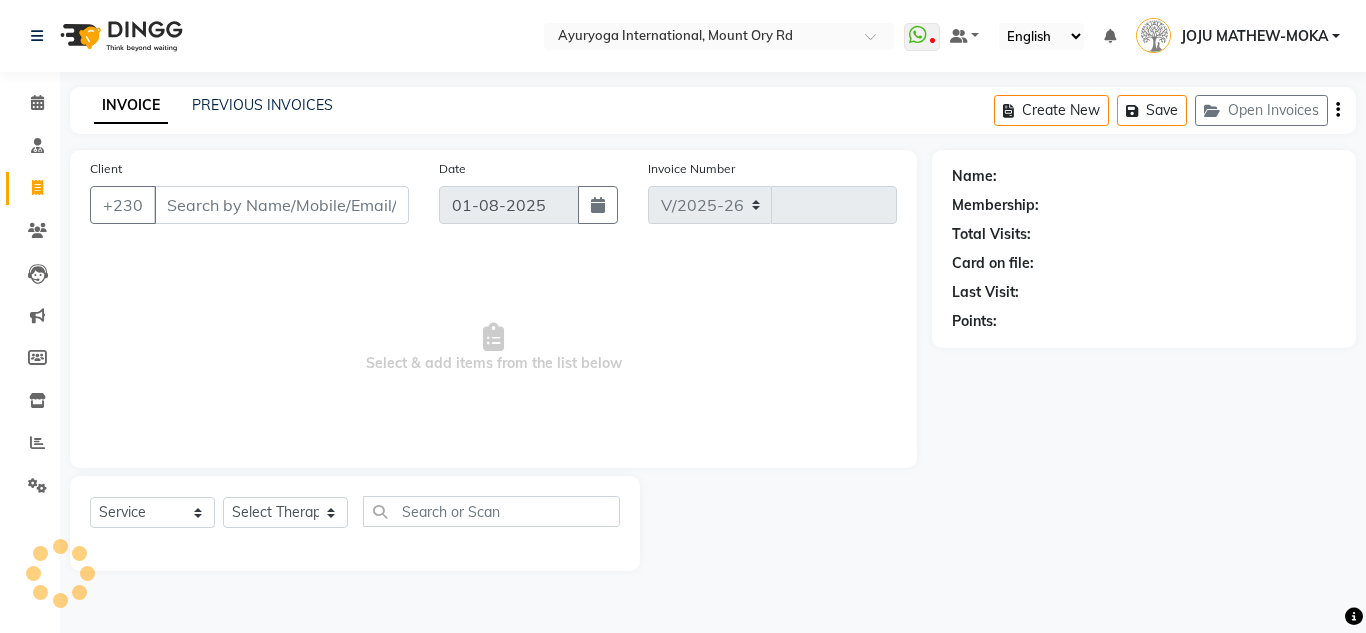 type on "4131" 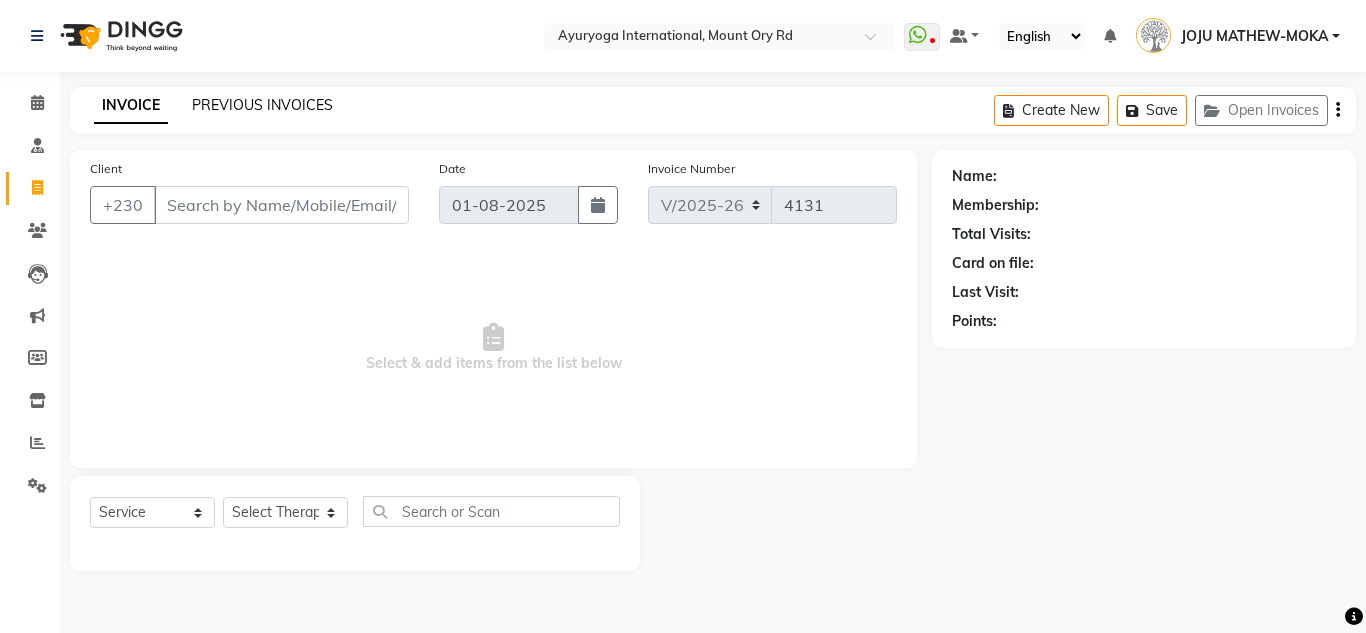 click on "PREVIOUS INVOICES" 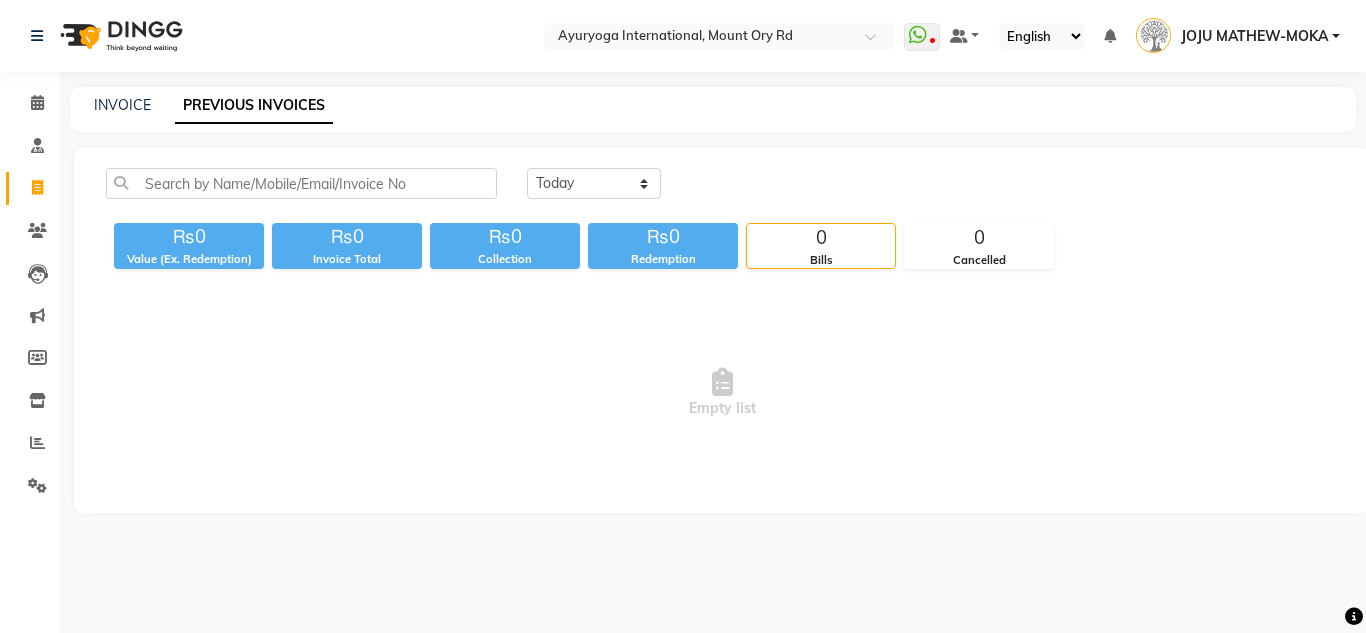 click on "Today Yesterday Custom Range ₨0 Value (Ex. Redemption) ₨0 Invoice Total  ₨0 Collection ₨0 Redemption 0 Bills 0 Cancelled  Empty list" 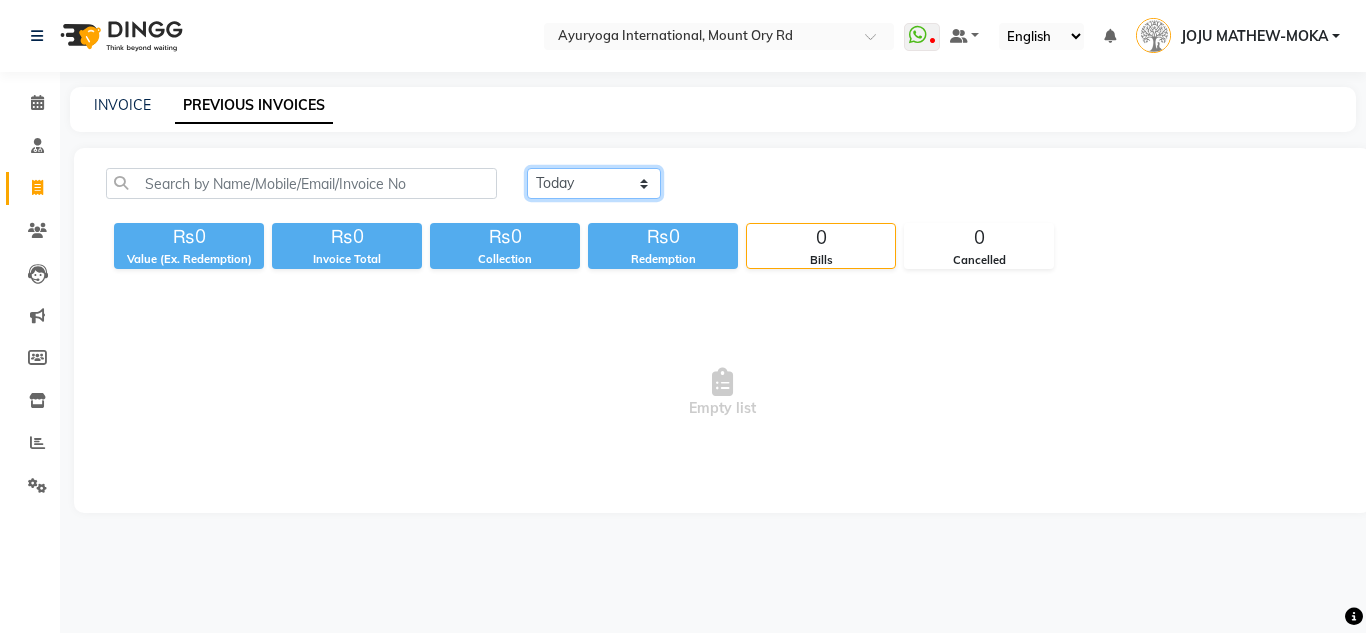 click on "Today Yesterday Custom Range" 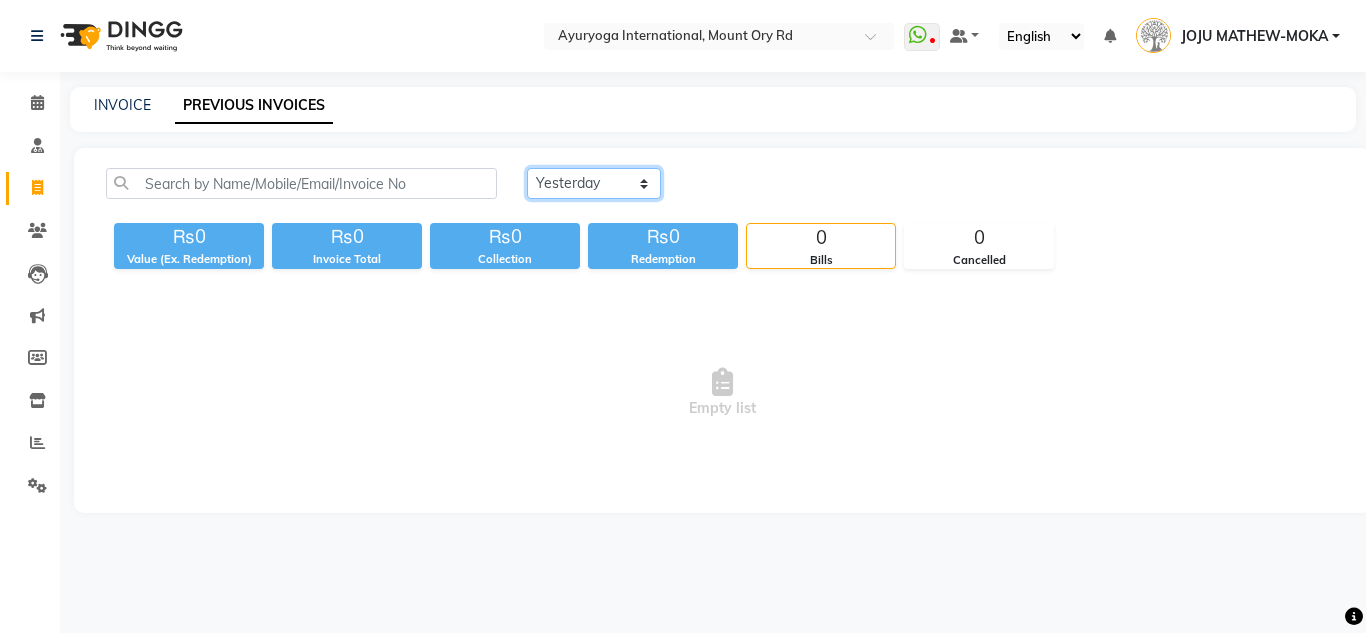 click on "Today Yesterday Custom Range" 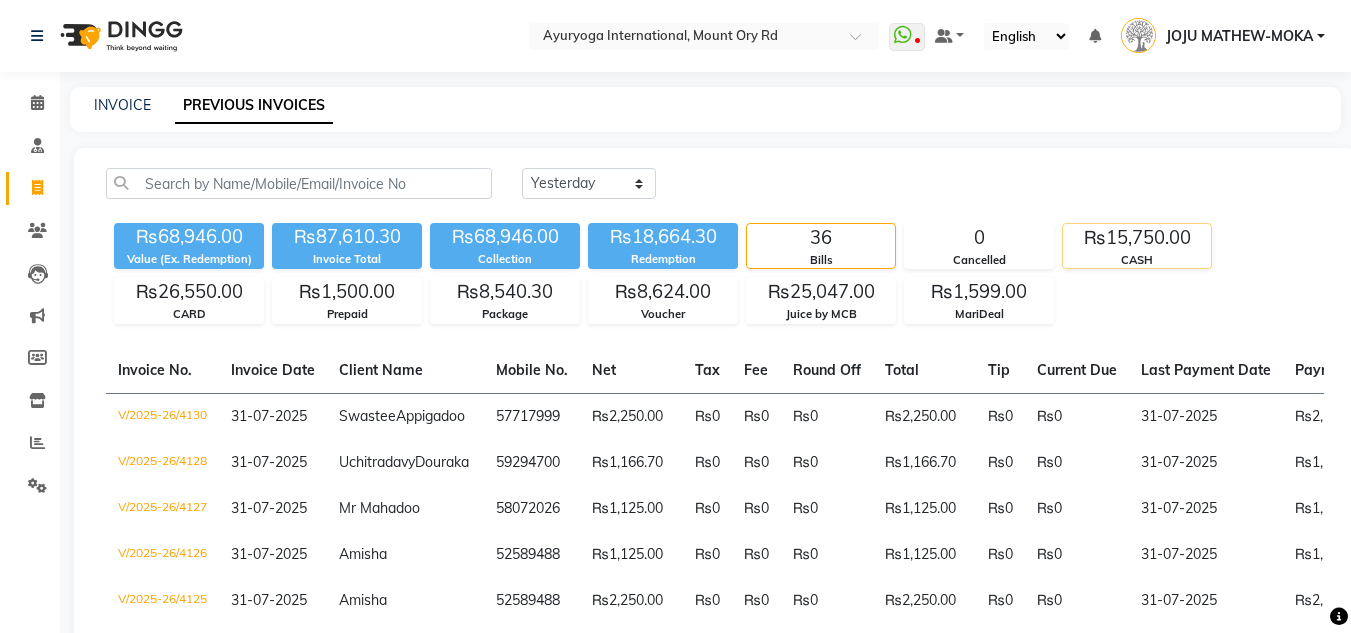 click on "₨15,750.00" 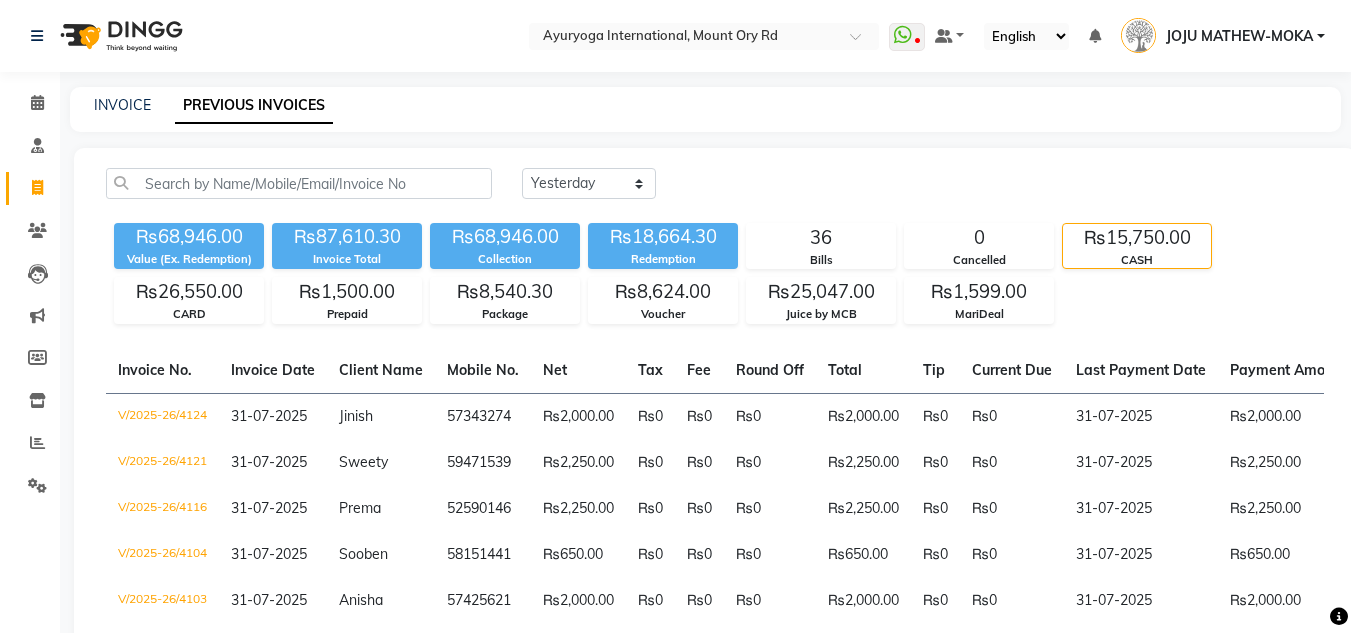 scroll, scrollTop: 200, scrollLeft: 0, axis: vertical 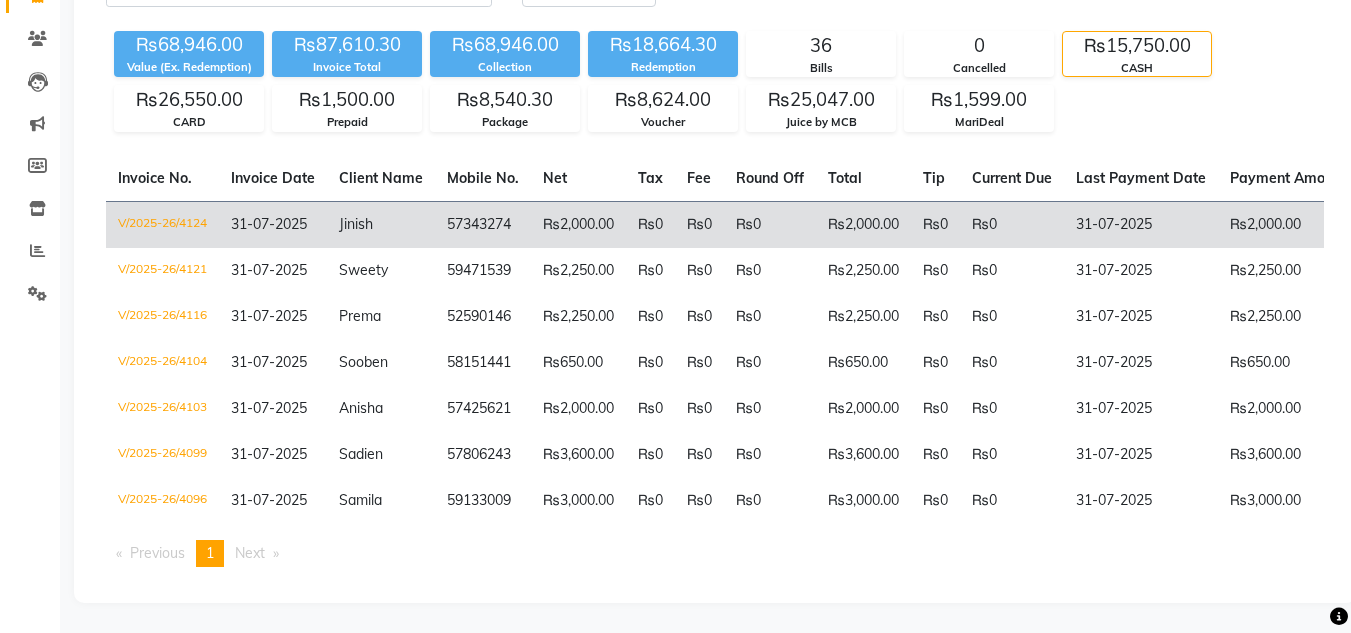 click on "₨0" 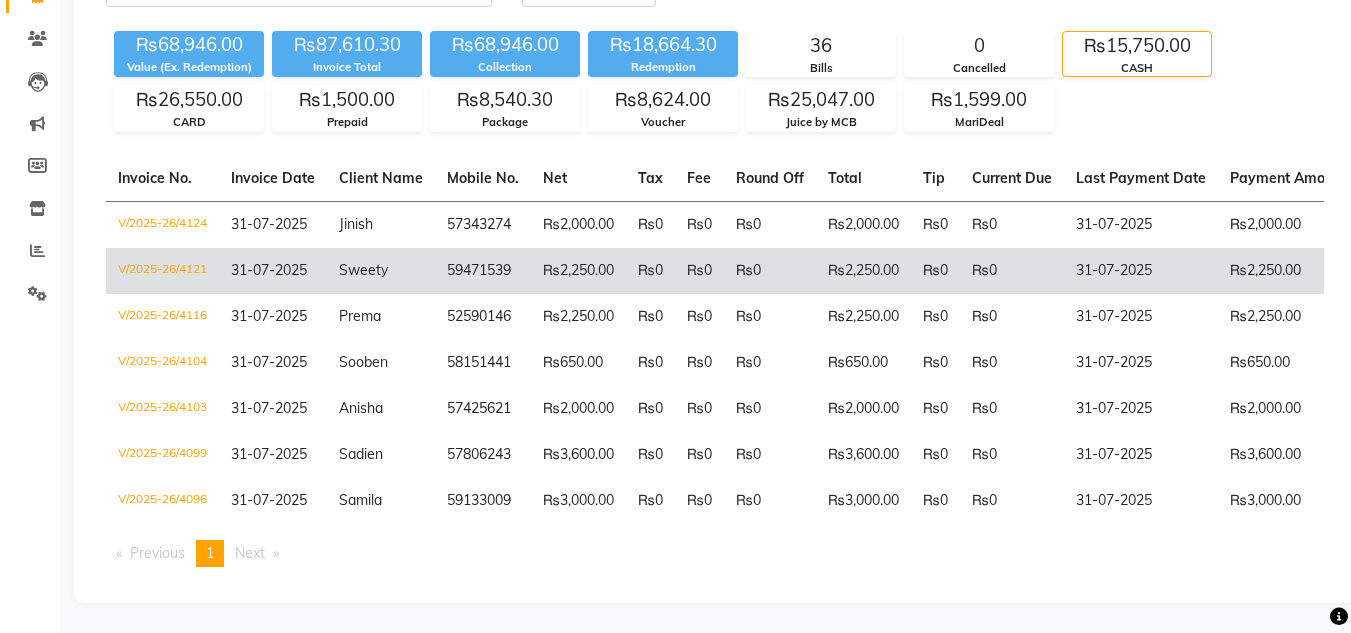 click on "₨2,250.00" 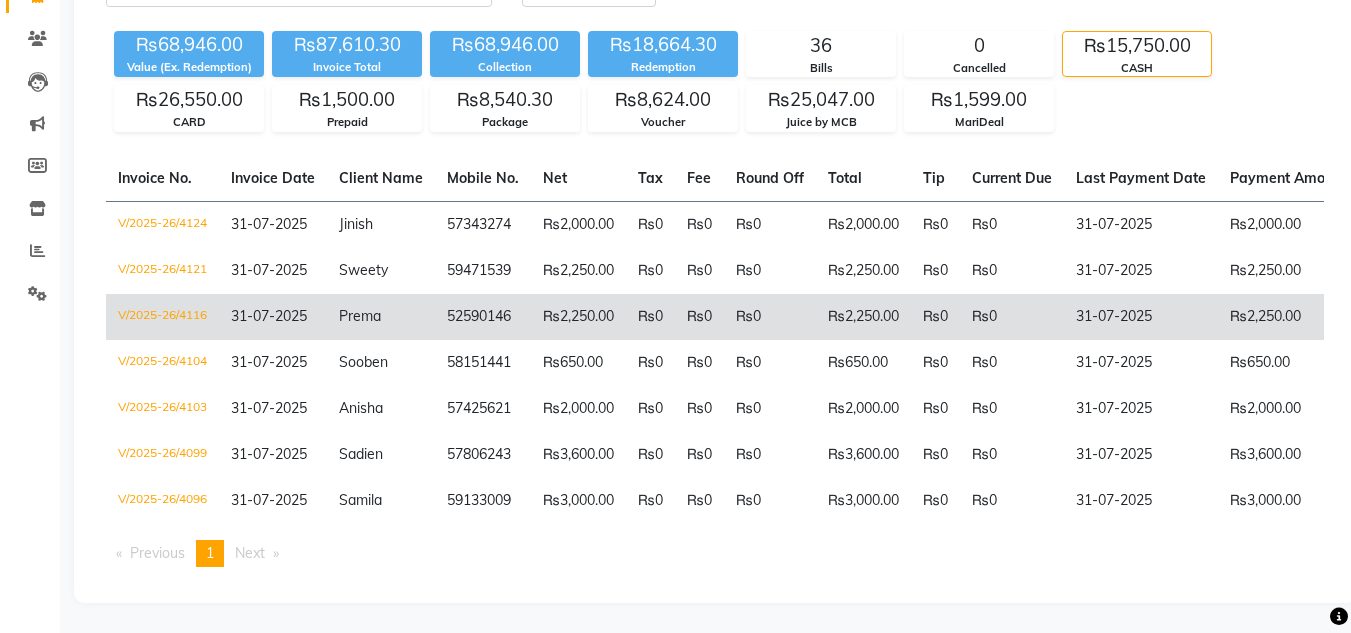 click on "₨2,250.00" 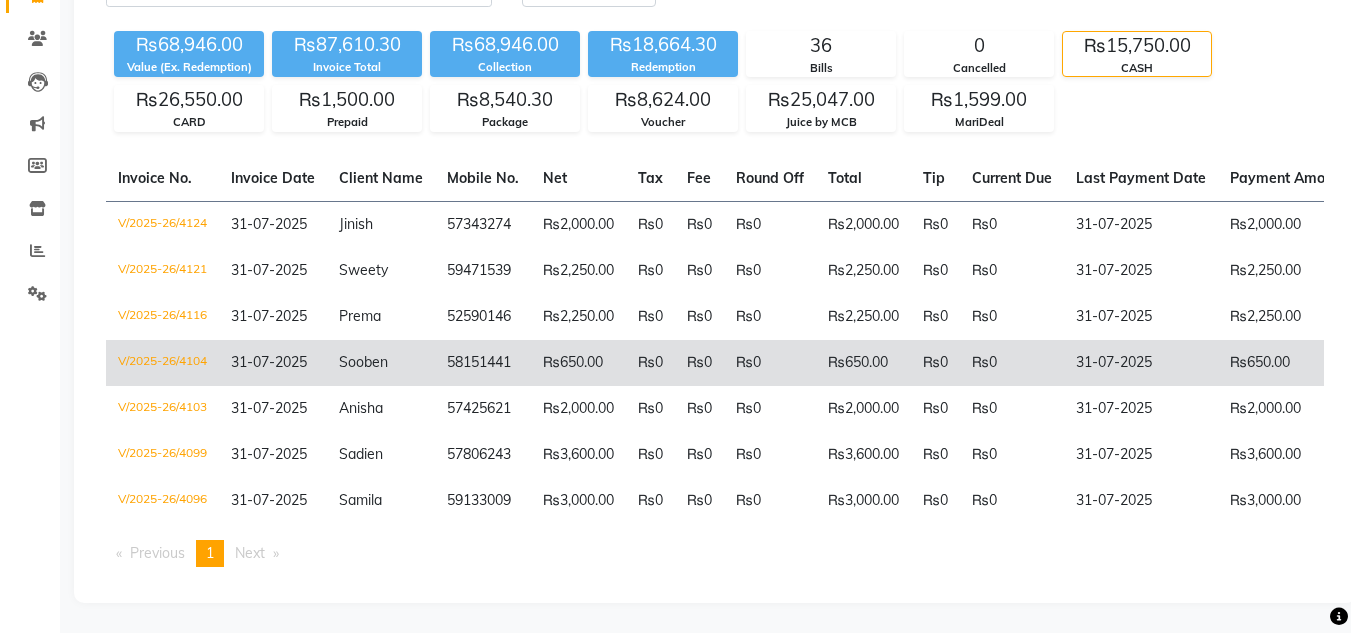 click on "₨650.00" 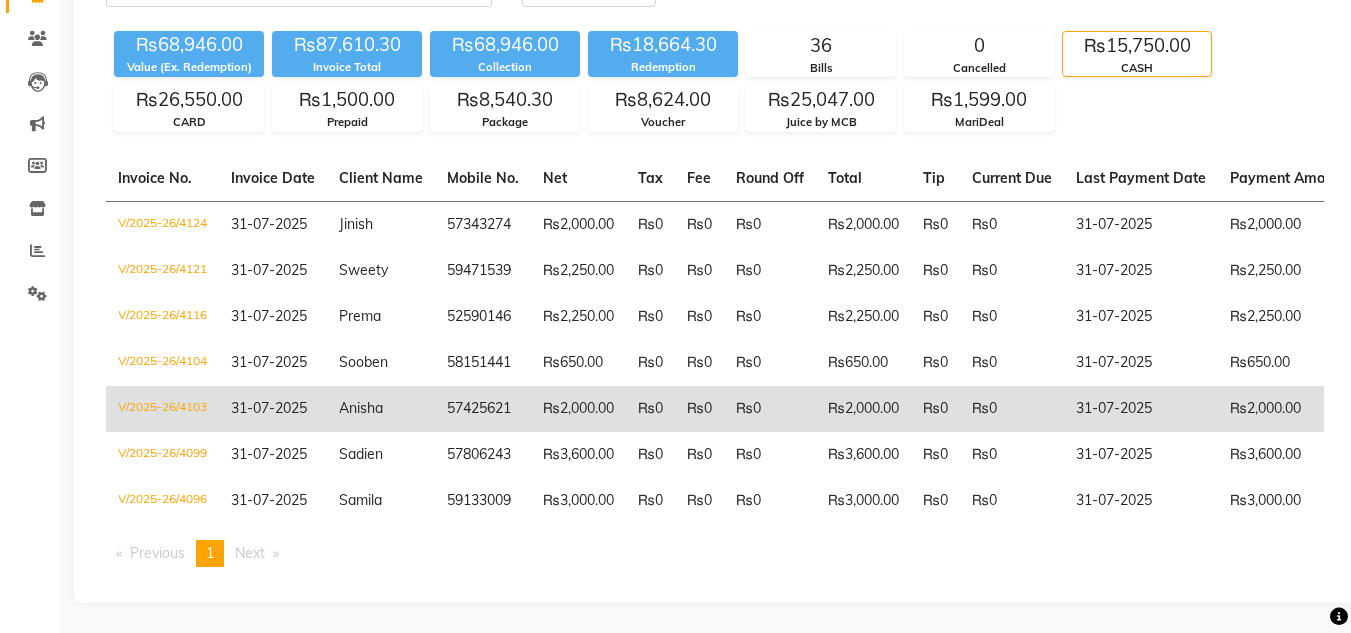 click on "₨2,000.00" 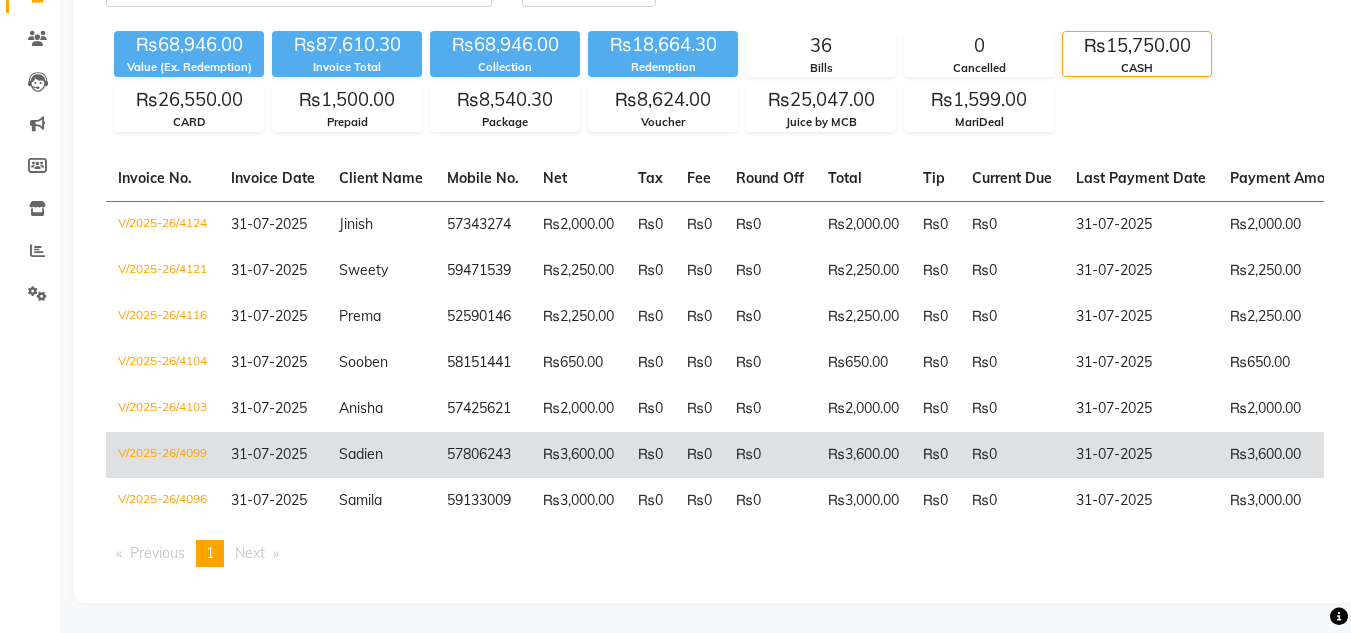 click on "₨3,600.00" 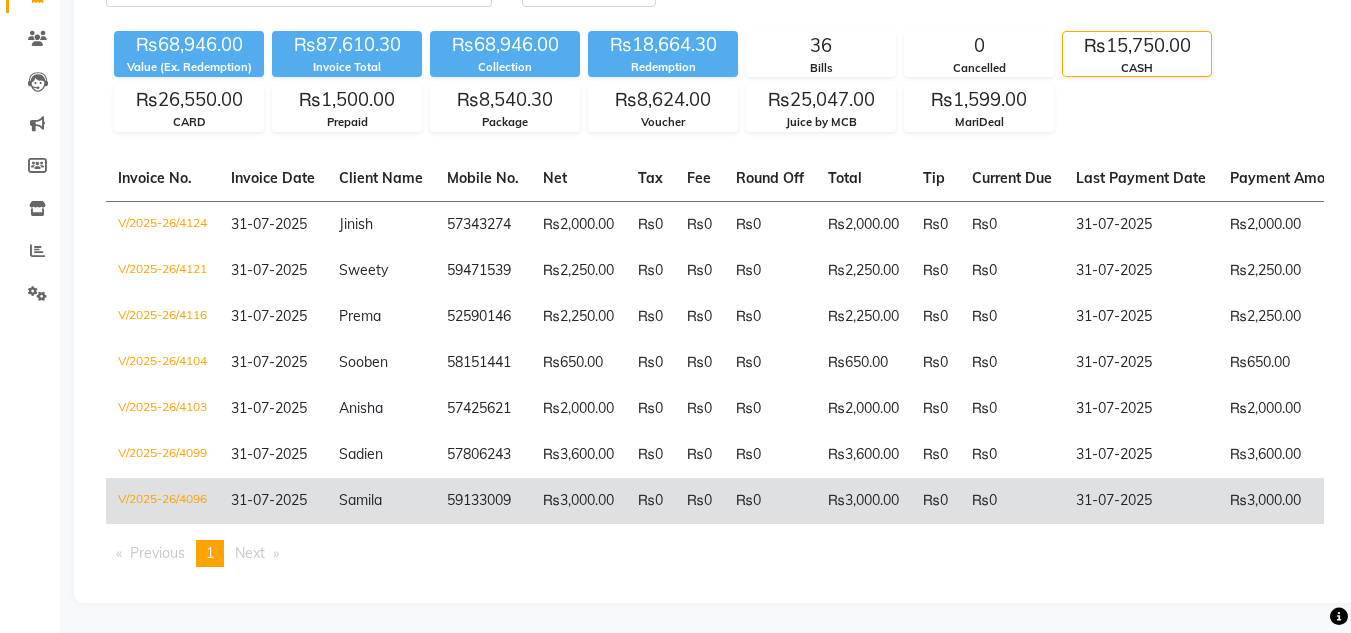 click on "₨3,000.00" 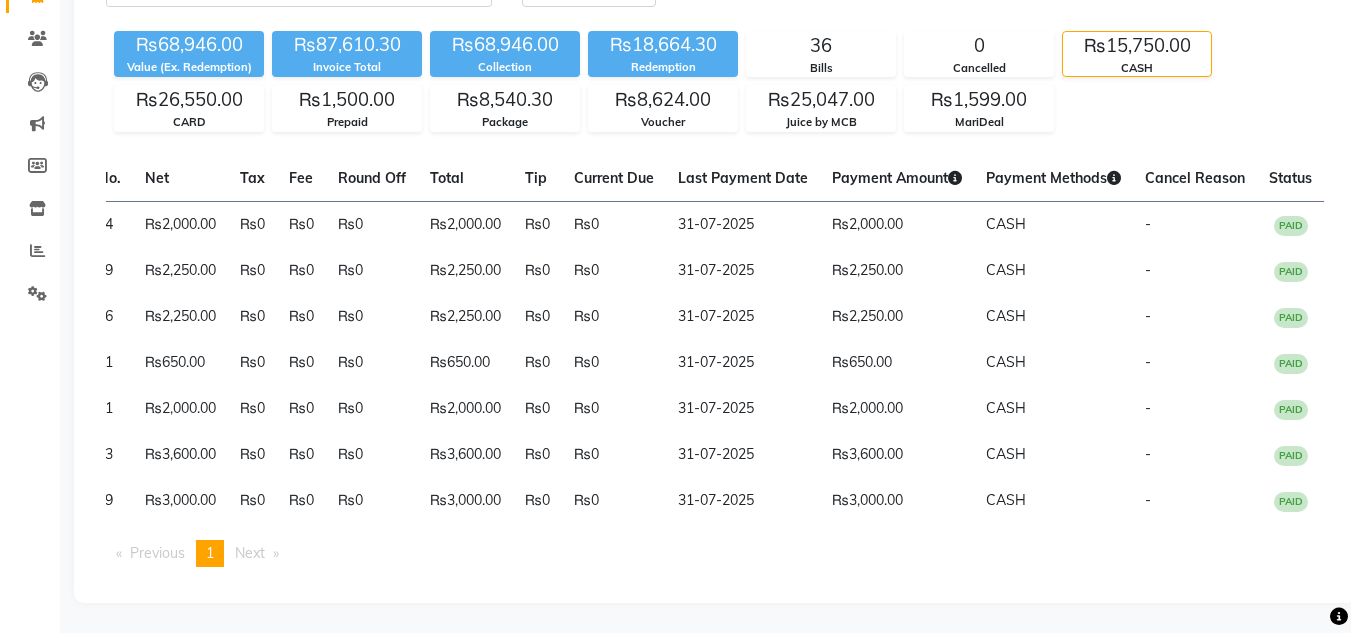 scroll, scrollTop: 0, scrollLeft: 0, axis: both 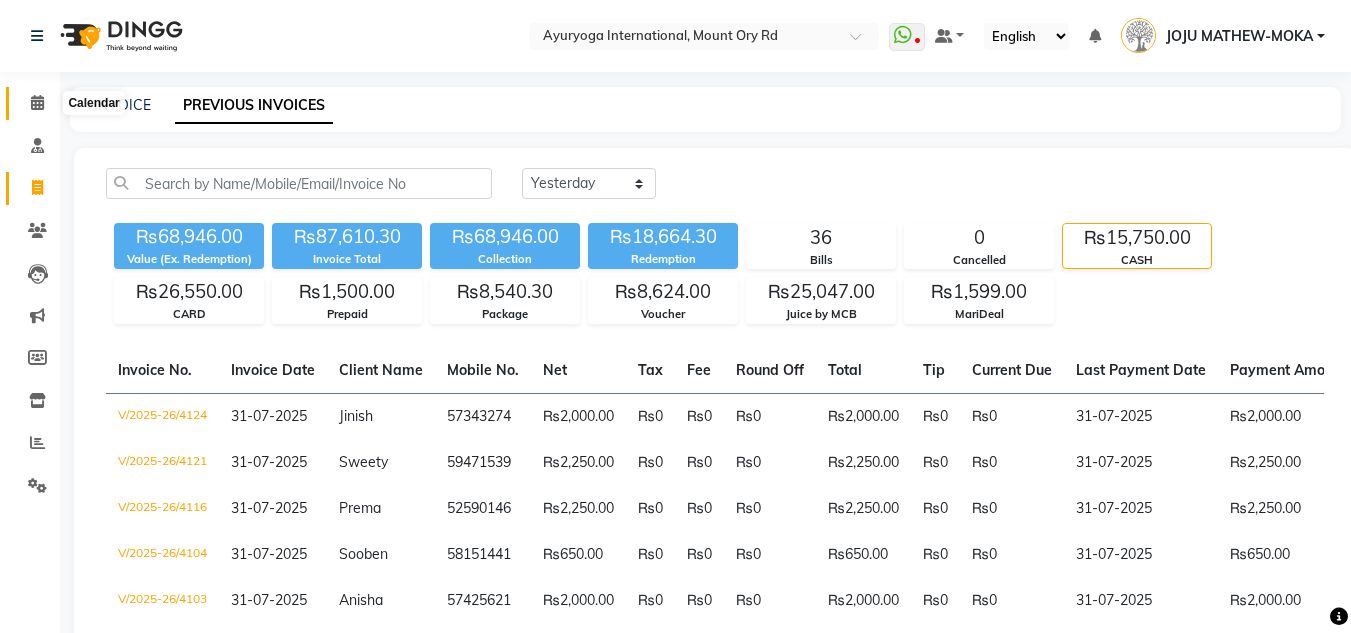 click 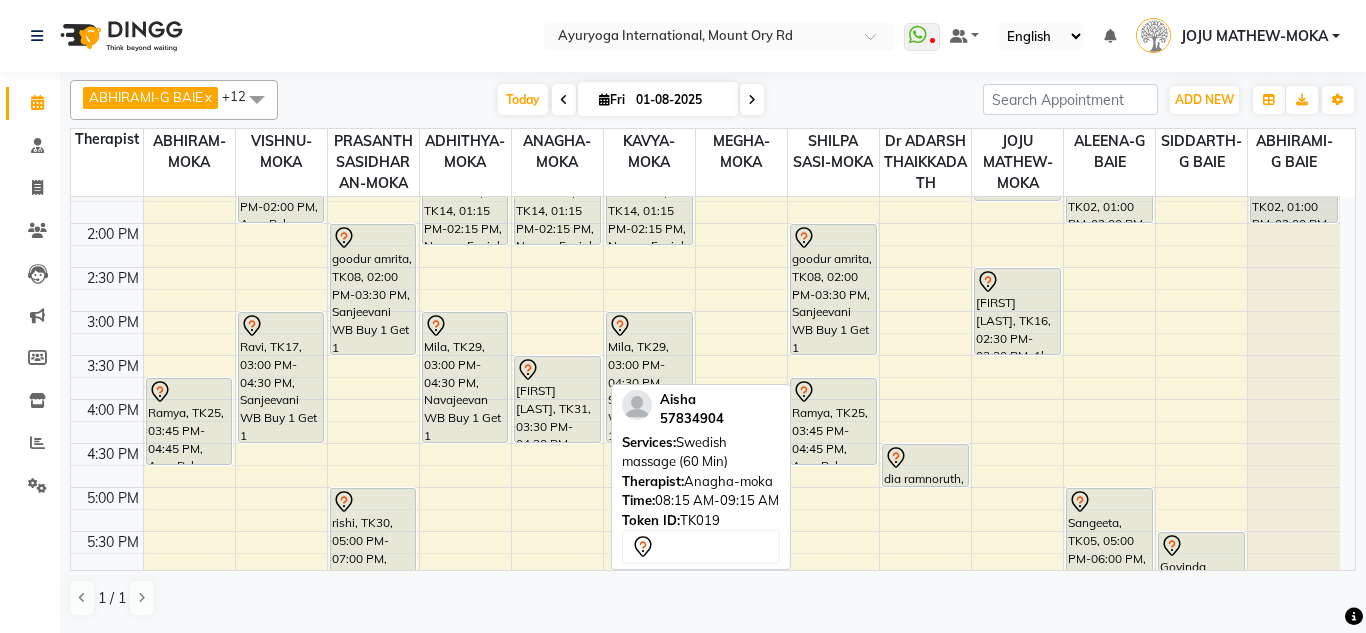 scroll, scrollTop: 600, scrollLeft: 0, axis: vertical 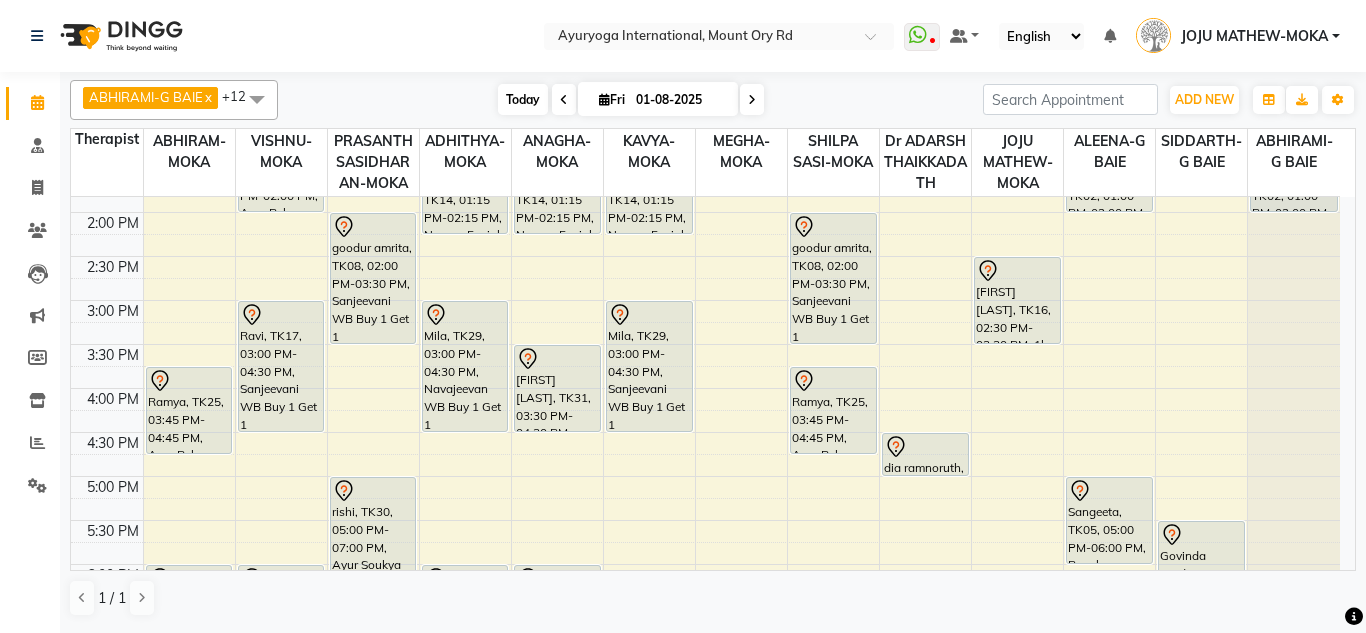 click on "Today" at bounding box center [523, 99] 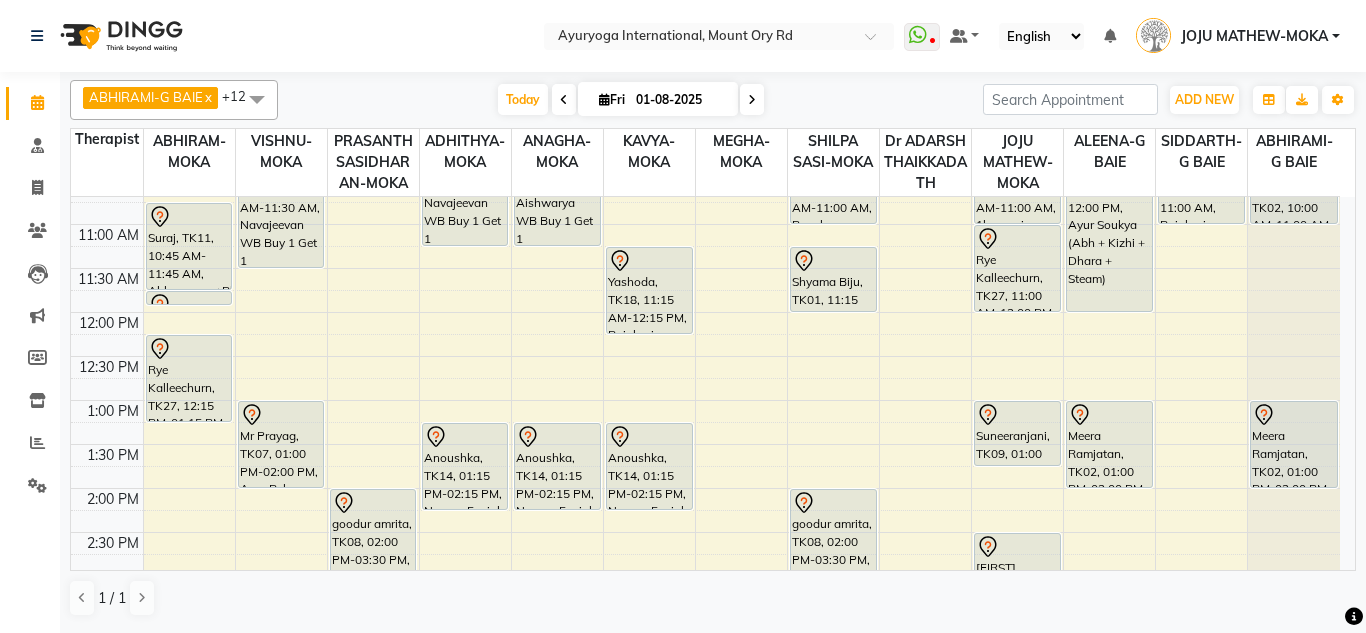 scroll, scrollTop: 189, scrollLeft: 0, axis: vertical 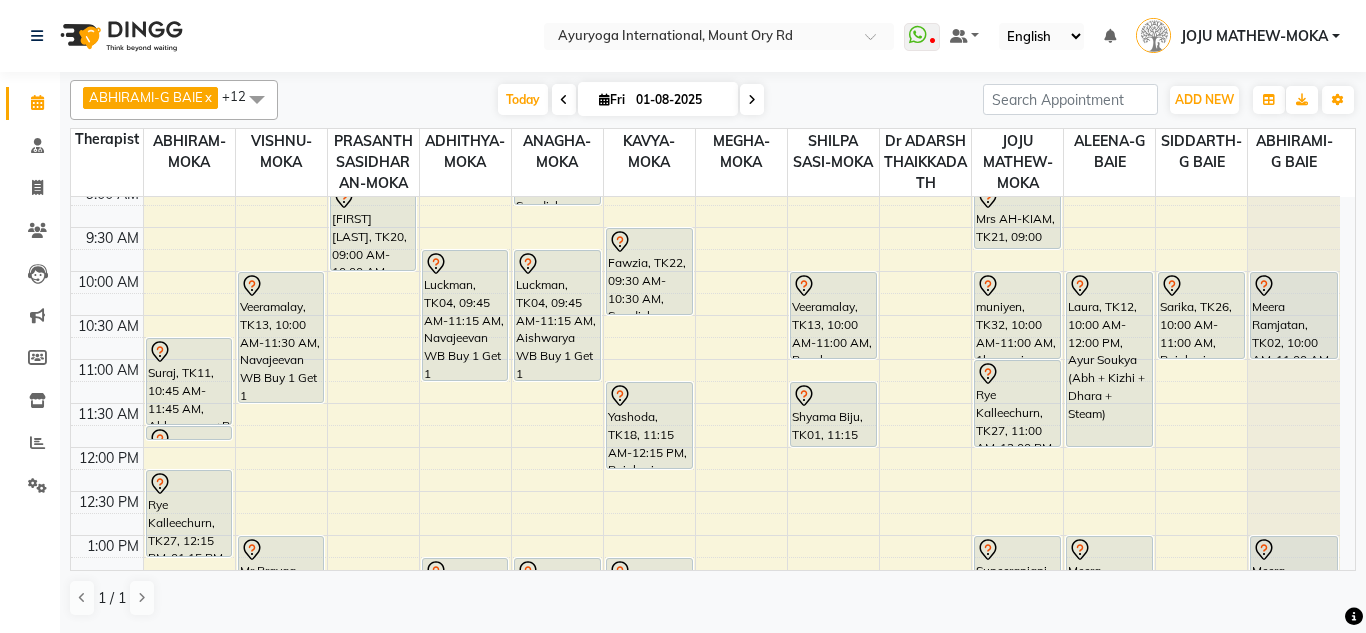 click on "JOJU MATHEW-MOKA" at bounding box center [1254, 36] 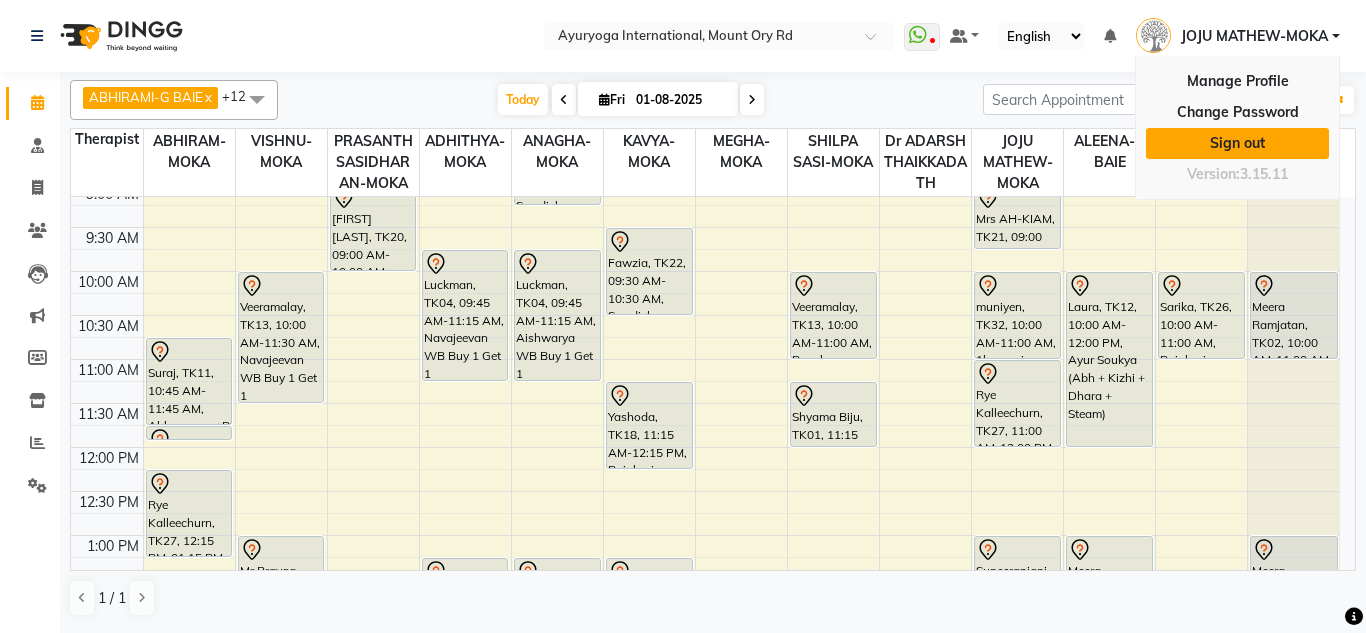 click on "Sign out" at bounding box center (1237, 143) 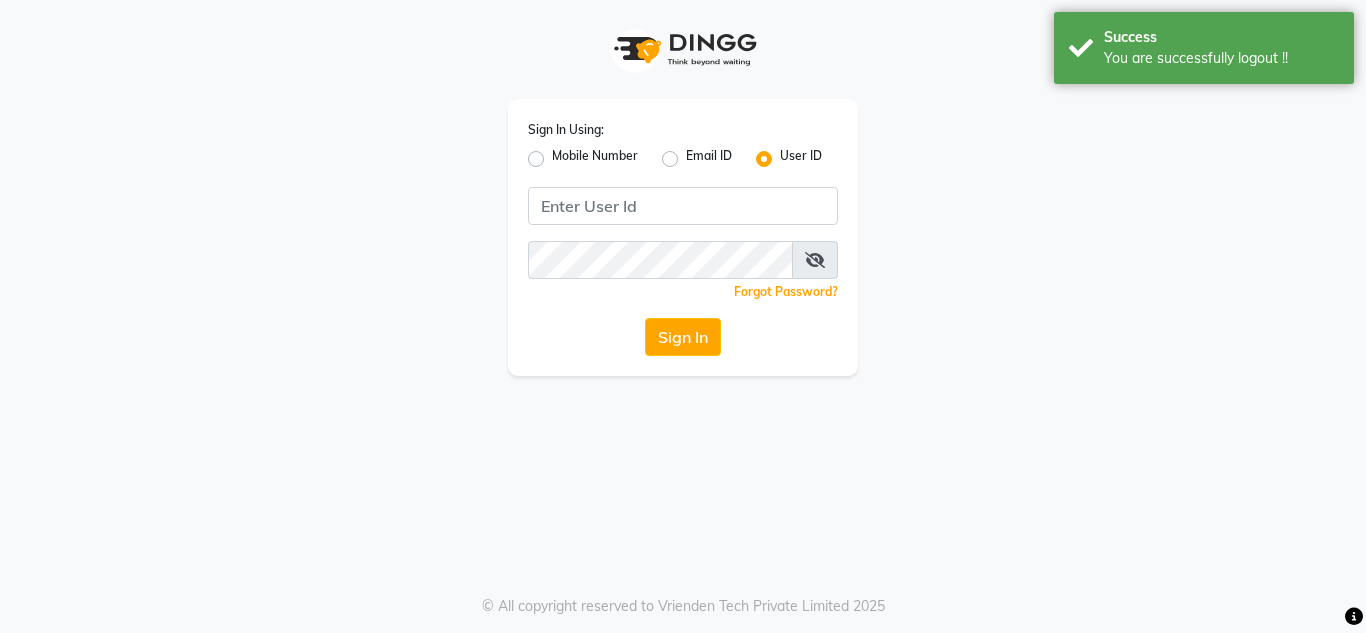 click on "Email ID" 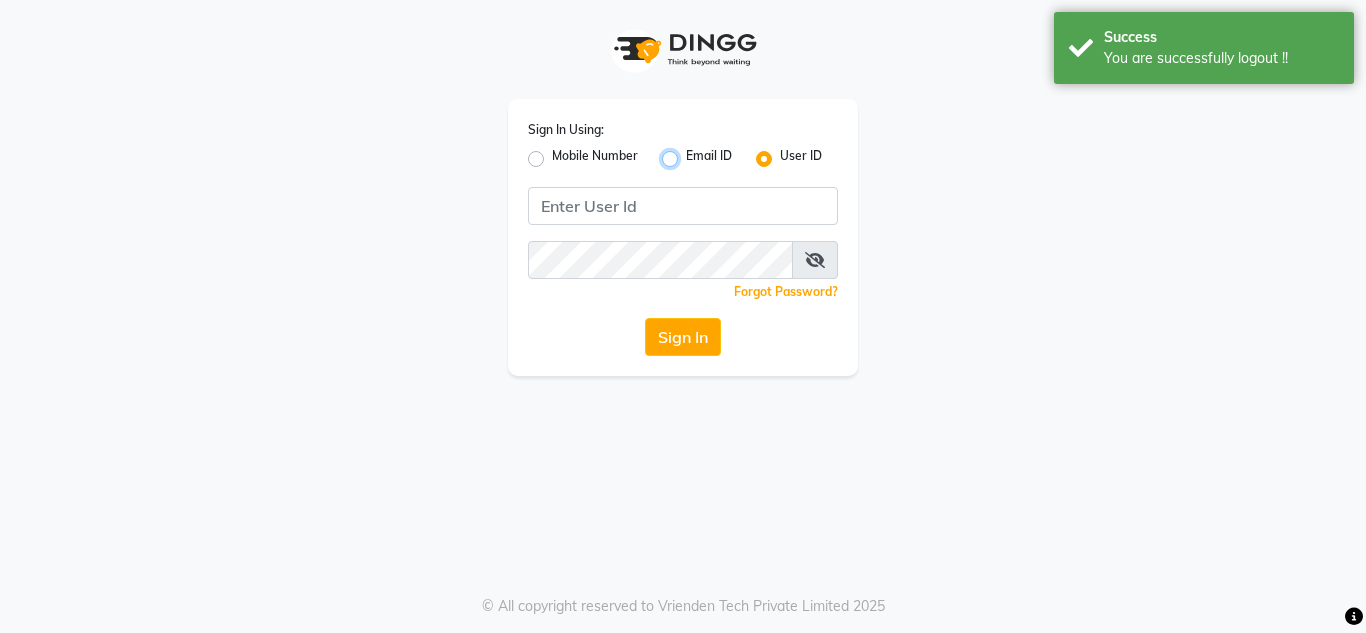 click on "Email ID" at bounding box center (692, 153) 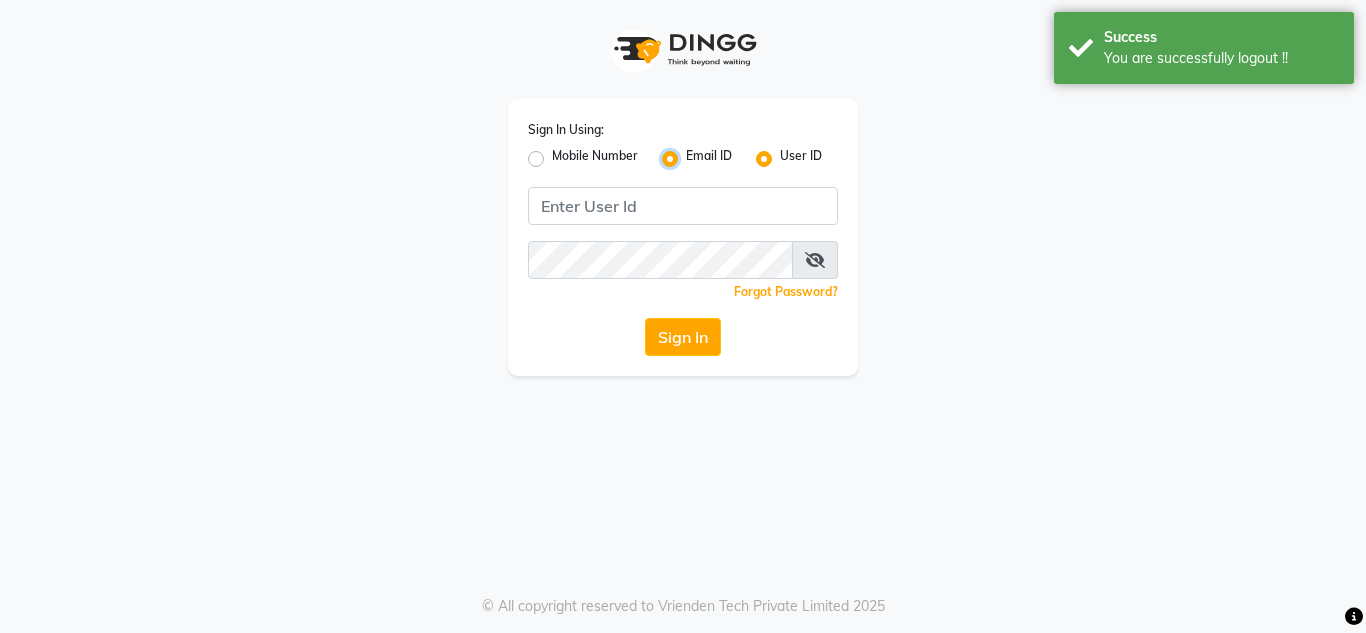 radio on "false" 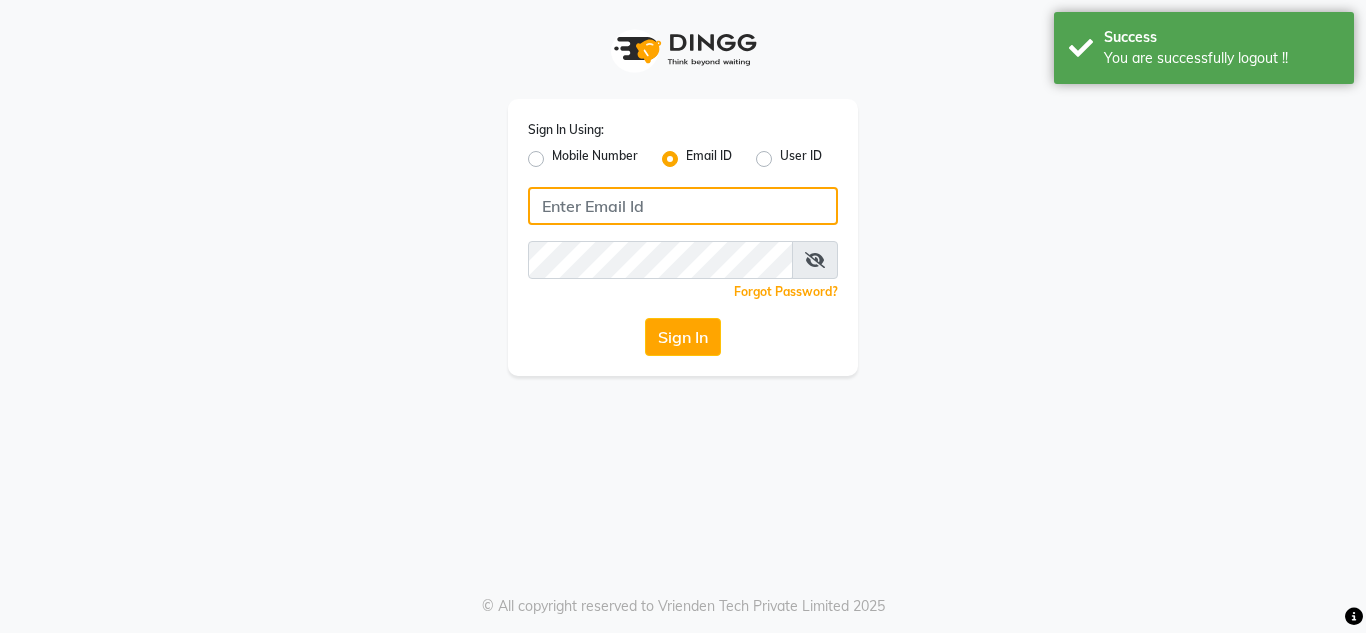 click 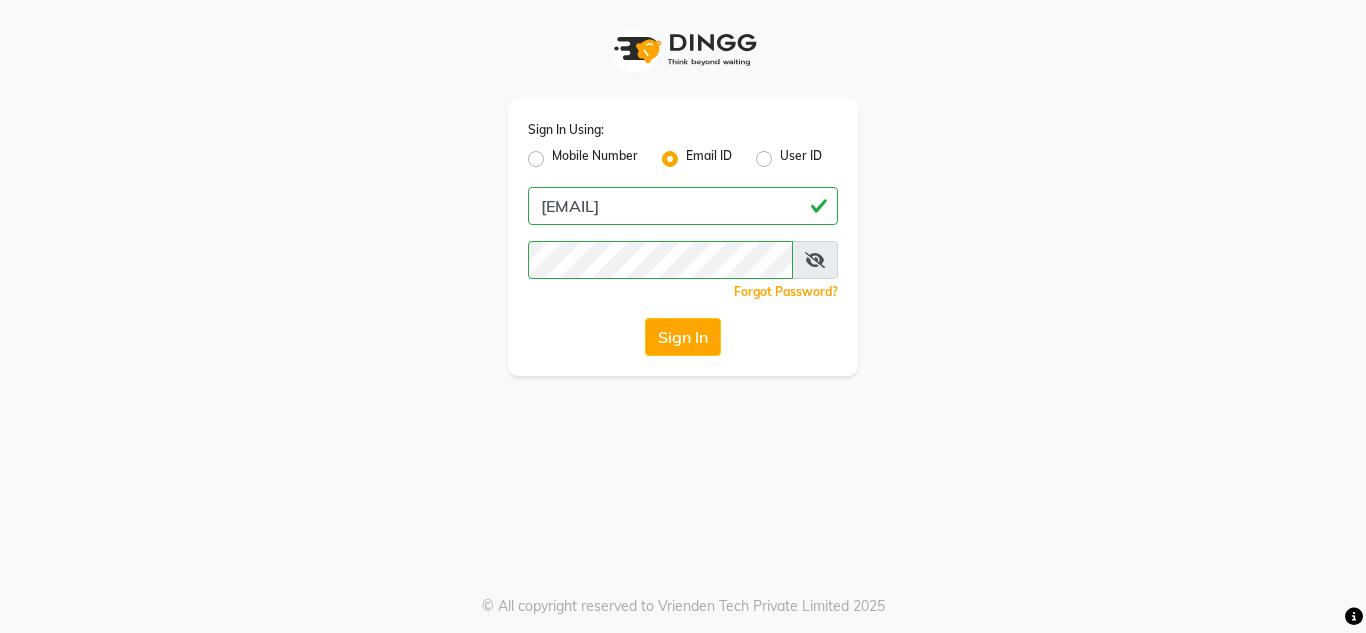 click at bounding box center [815, 260] 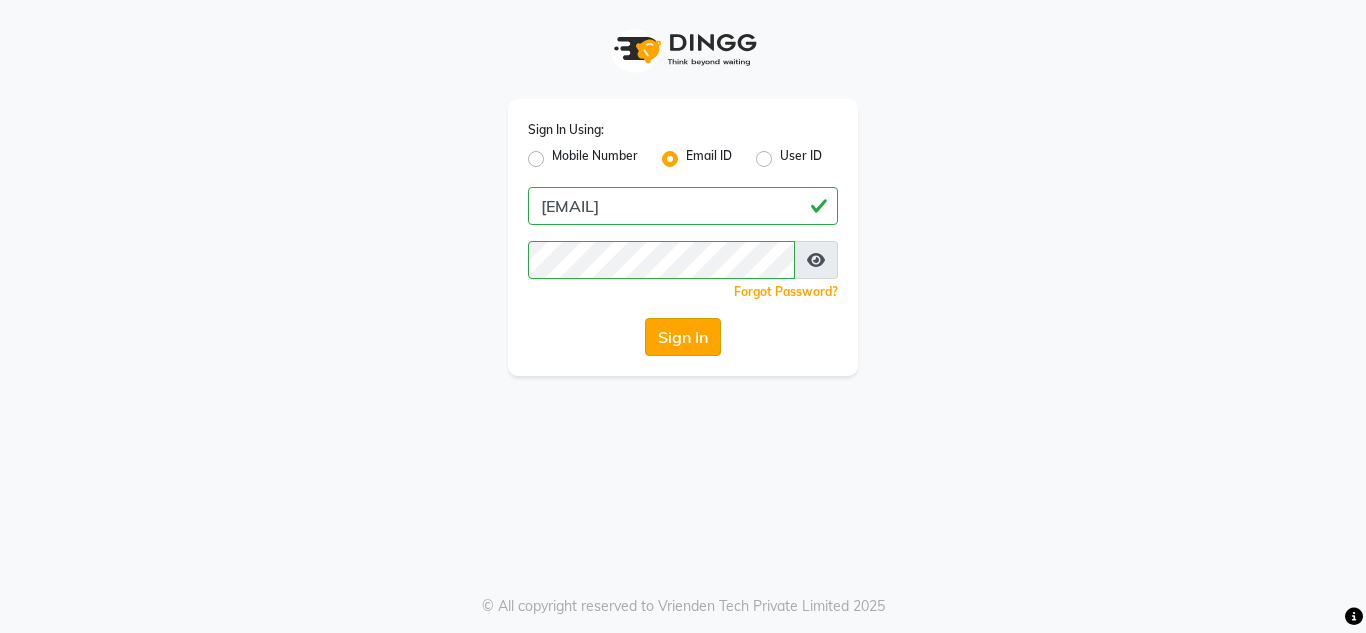click on "Sign In" 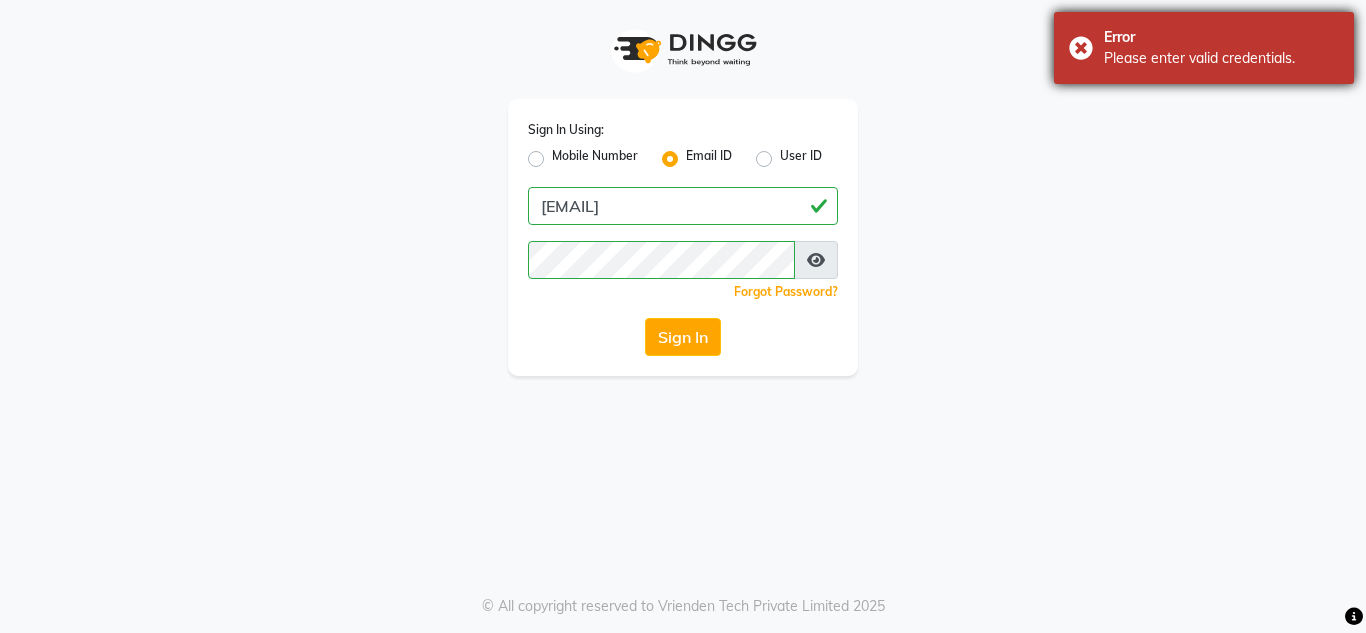 click on "Please enter valid credentials." at bounding box center [1221, 58] 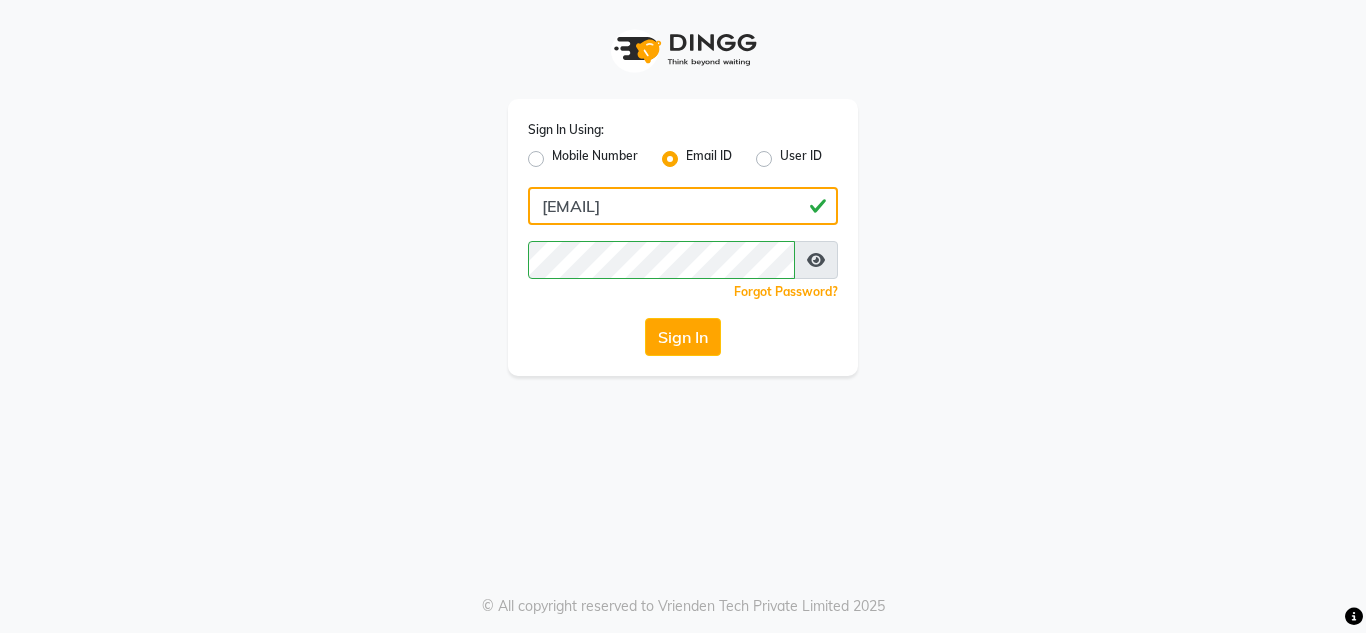 click on "yuushikalutch@gmail.com" 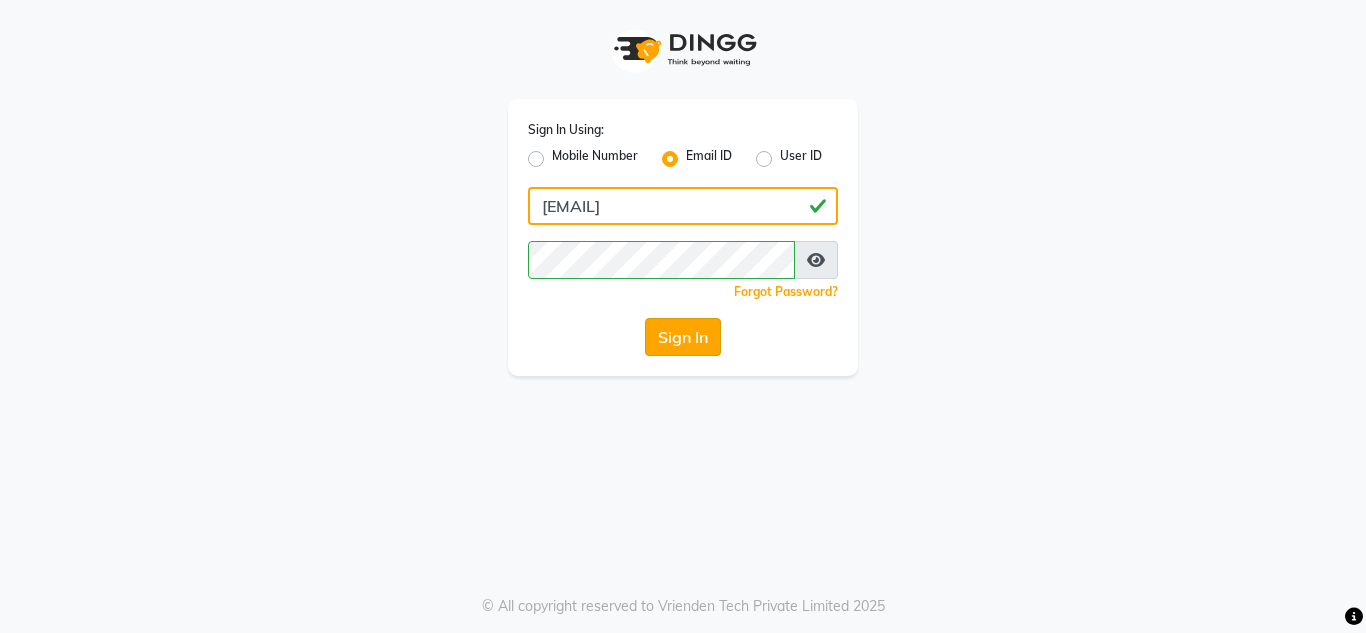 type on "yushikalutch@gmail.com" 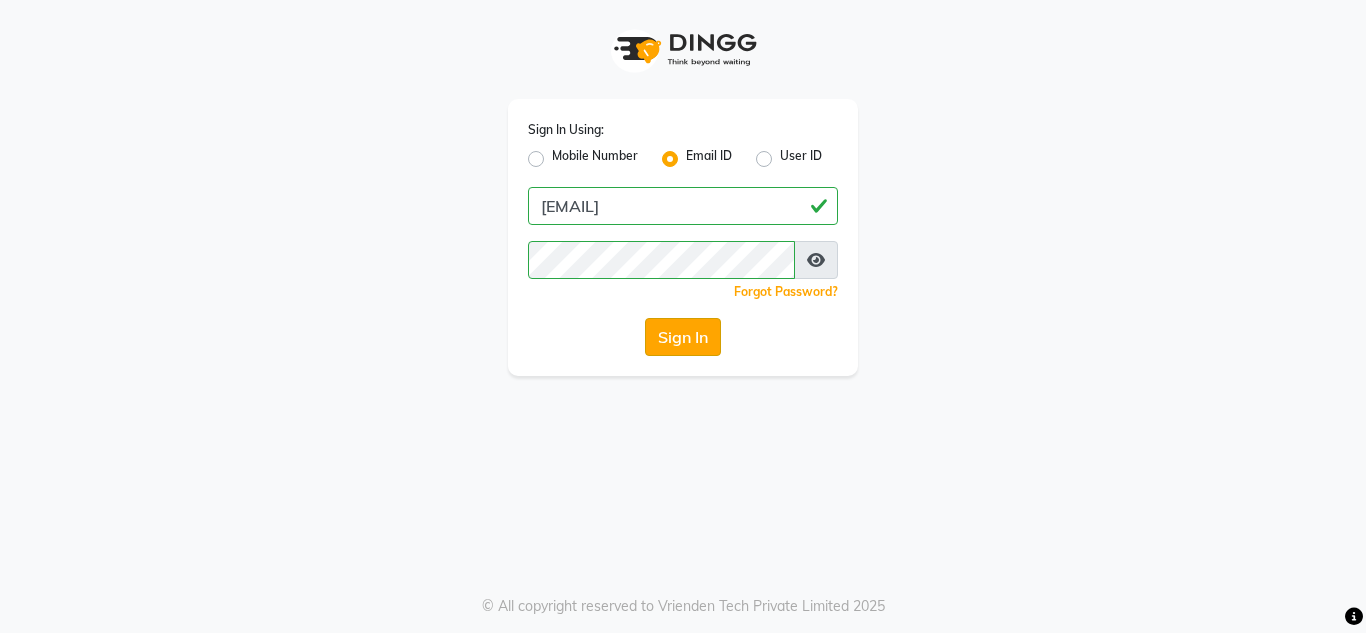 click on "Sign In" 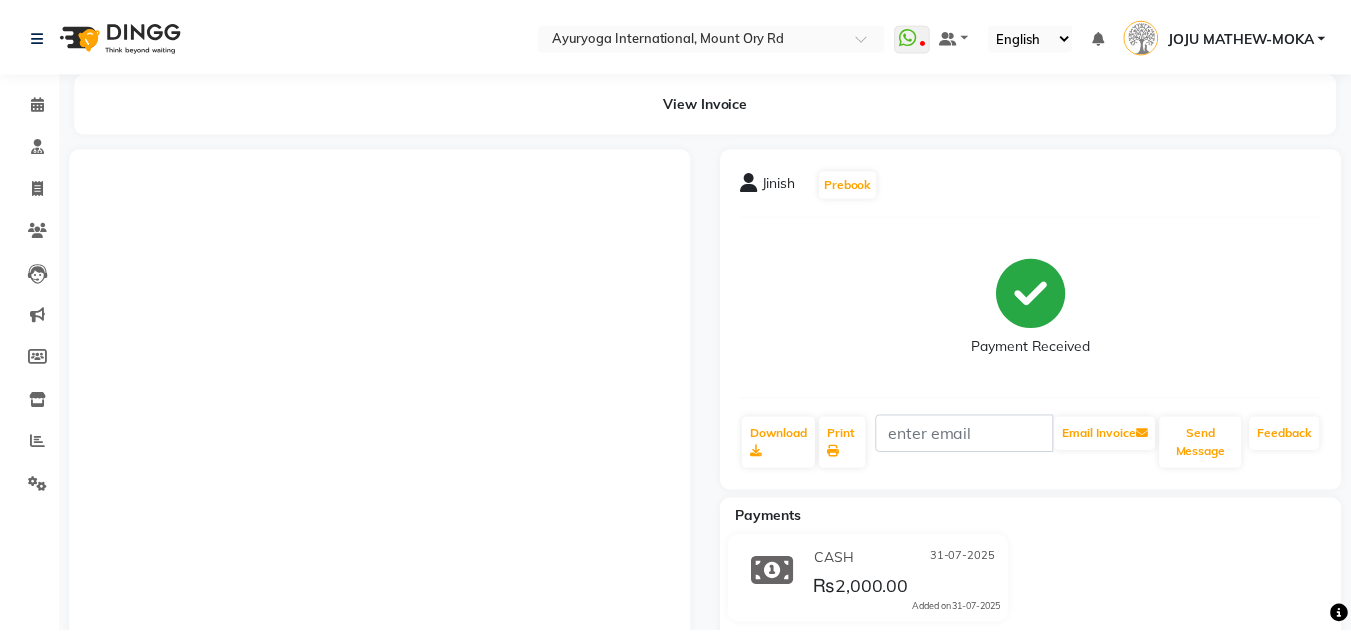 scroll, scrollTop: 0, scrollLeft: 0, axis: both 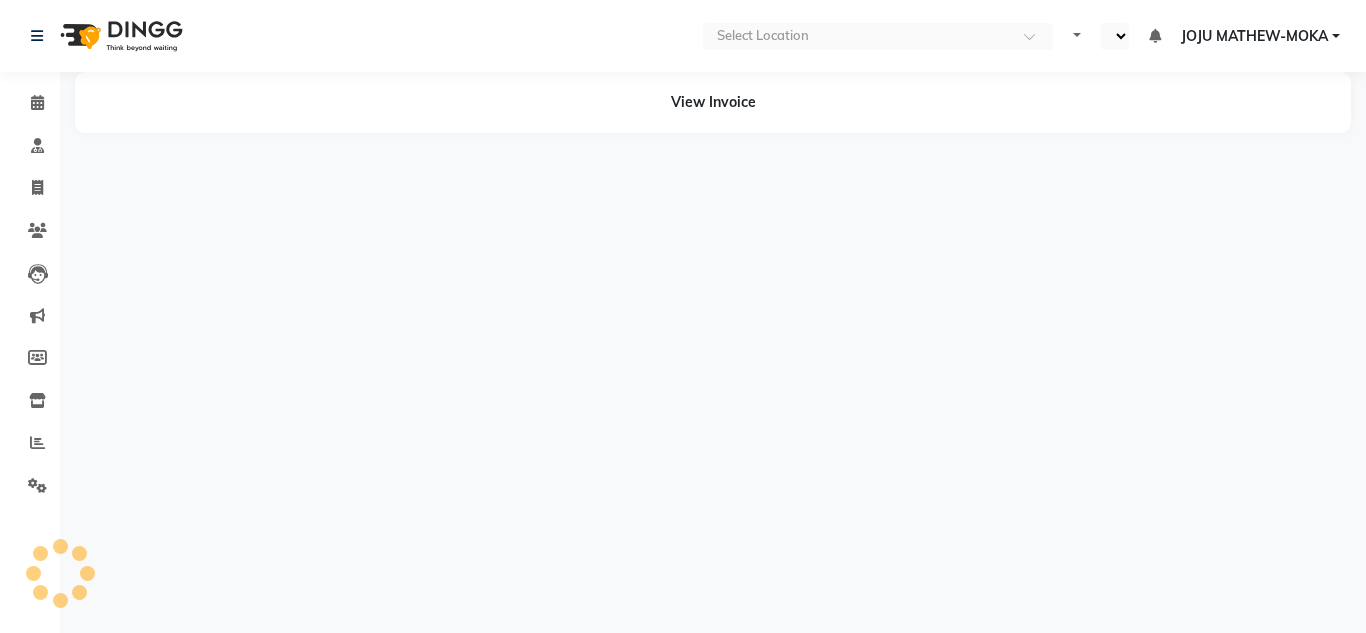 select on "en" 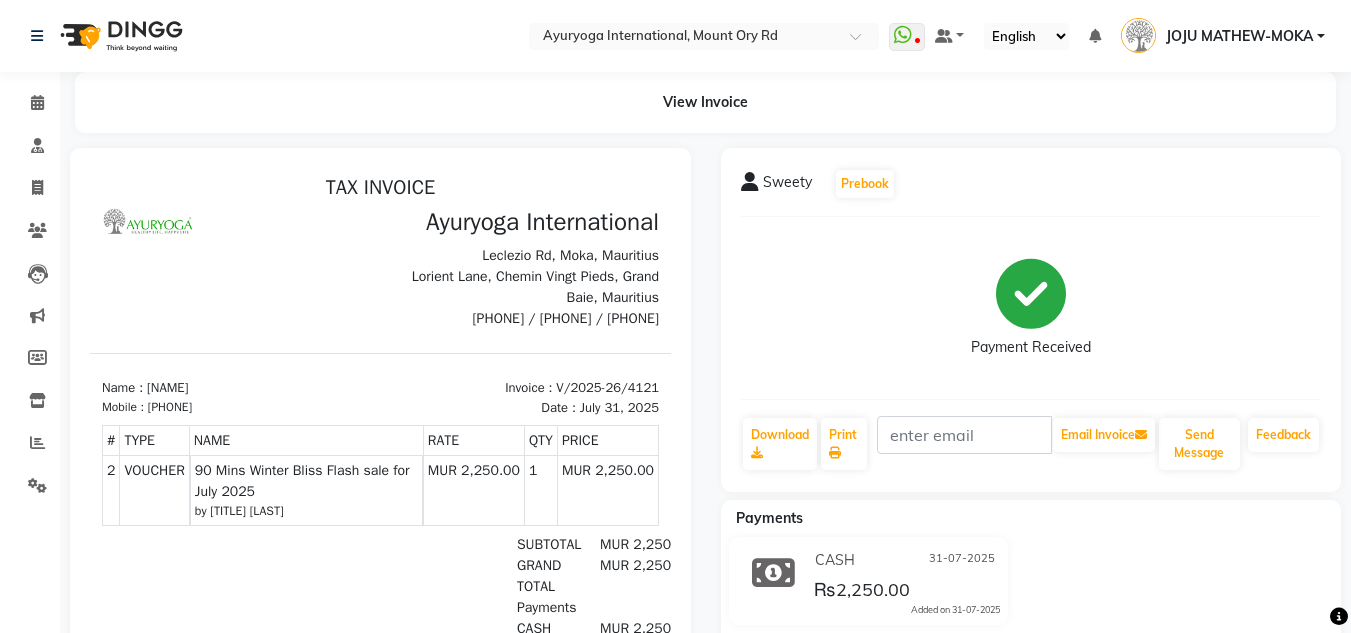 scroll, scrollTop: 0, scrollLeft: 0, axis: both 